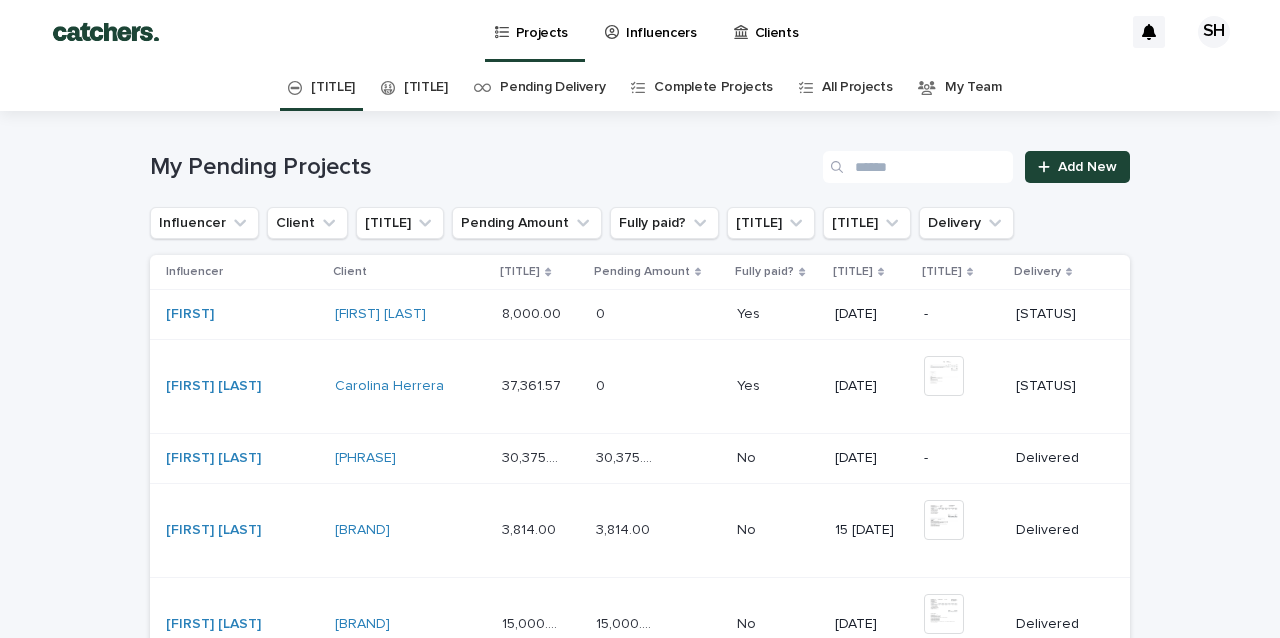 scroll, scrollTop: 0, scrollLeft: 0, axis: both 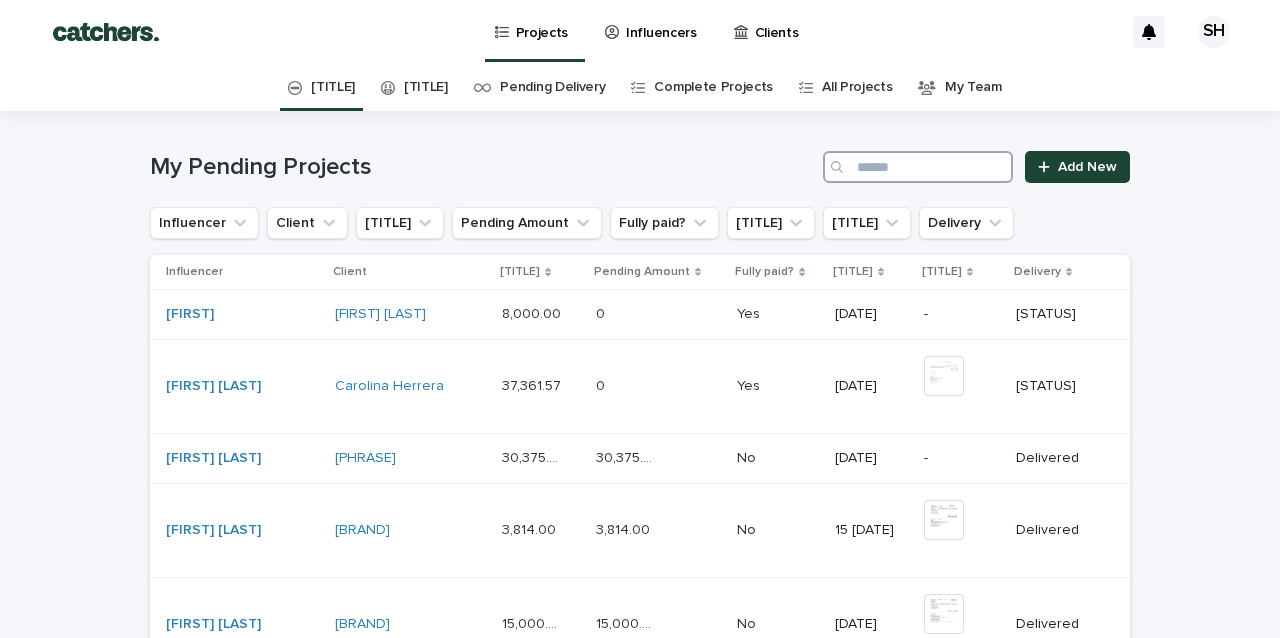 click at bounding box center [918, 167] 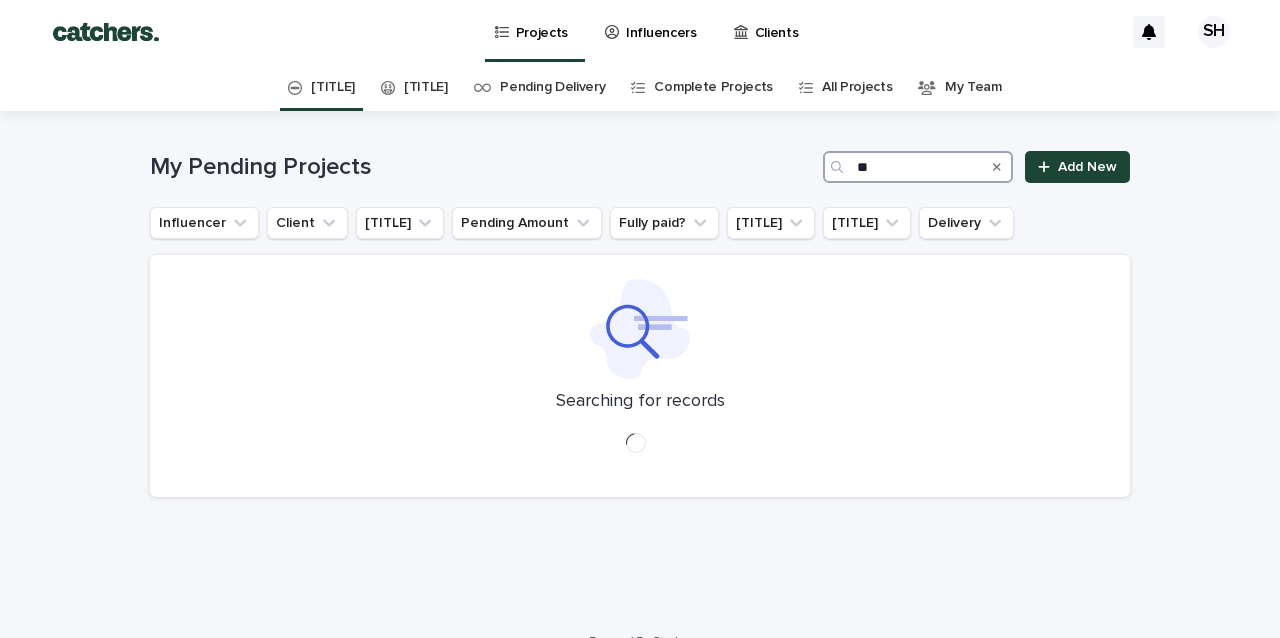 type on "*" 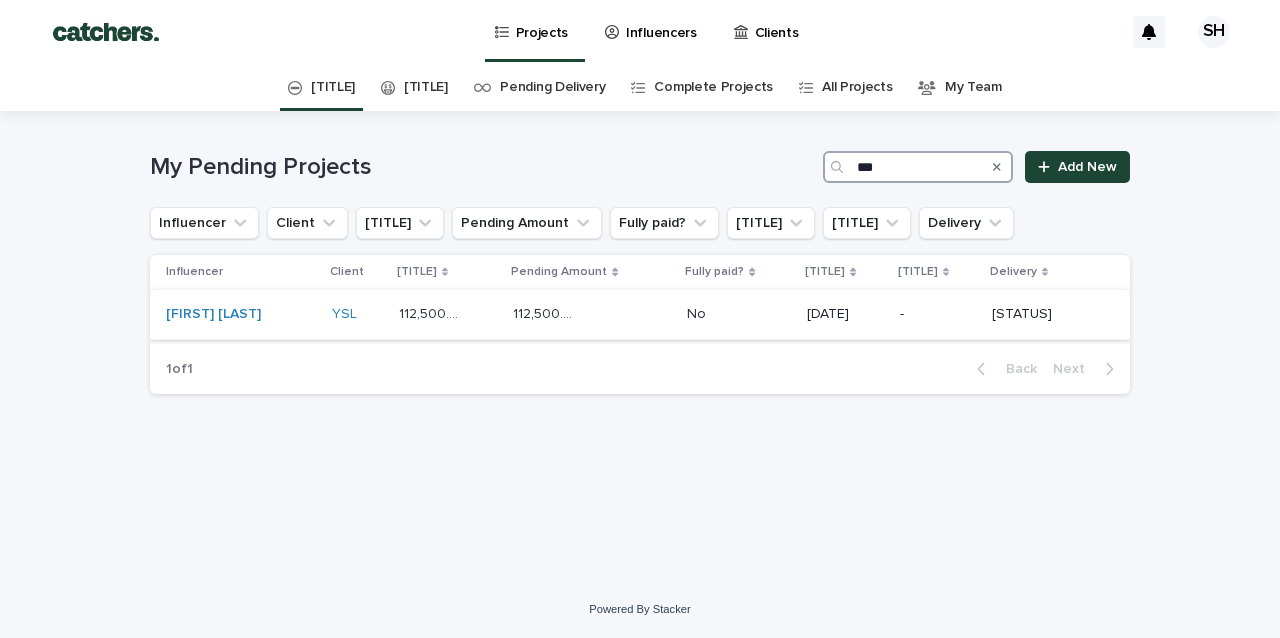 type on "***" 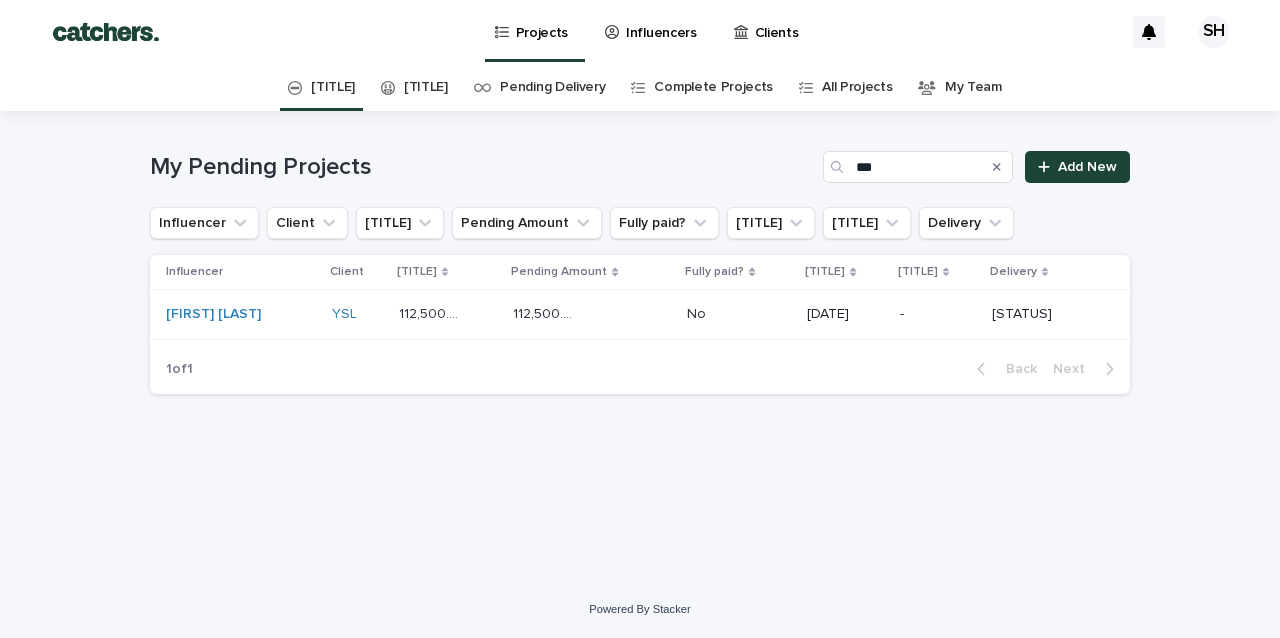 click on "-" at bounding box center (938, 314) 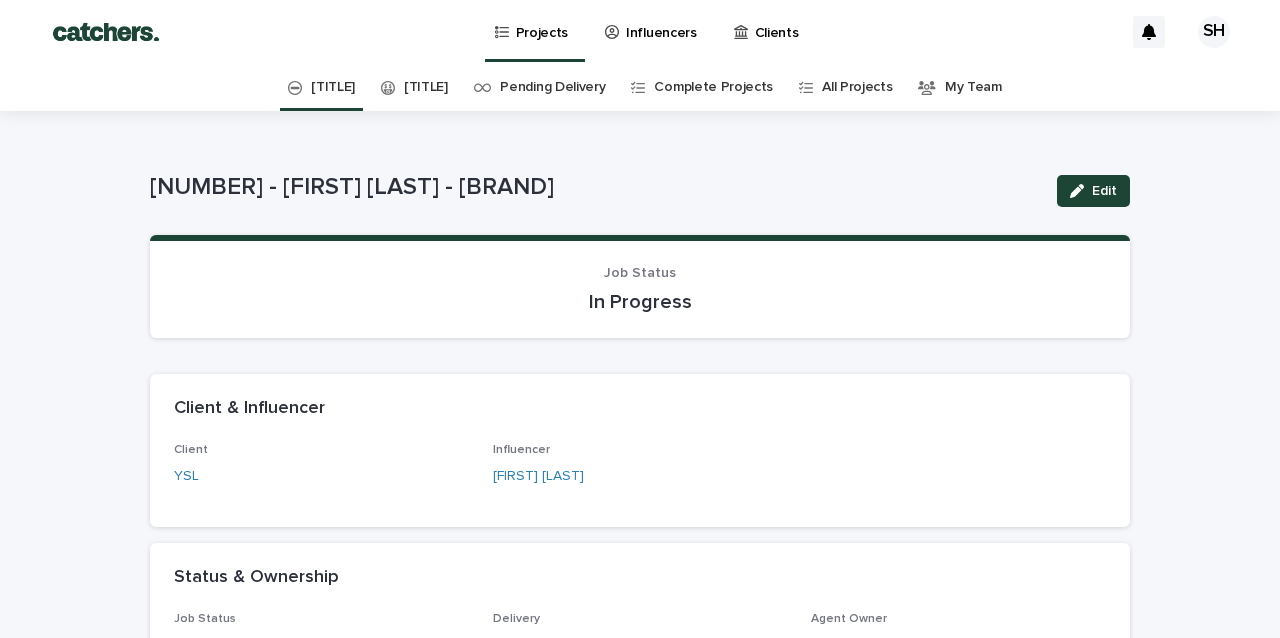 scroll, scrollTop: 0, scrollLeft: 0, axis: both 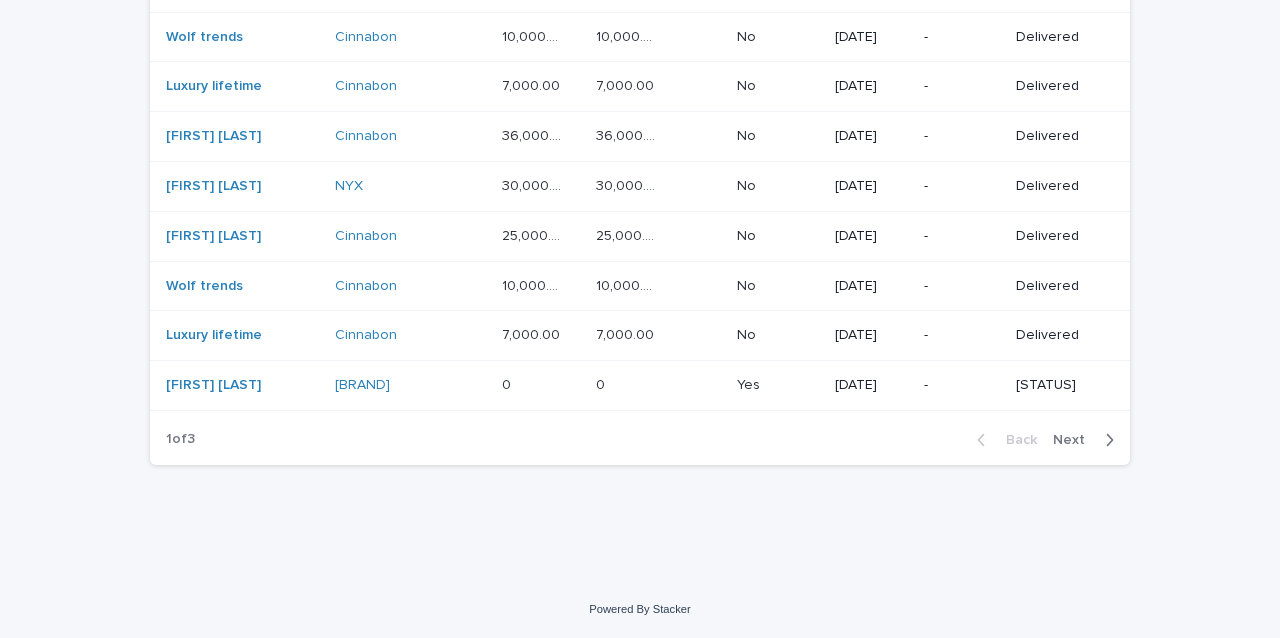 click on "Next" at bounding box center [1075, 440] 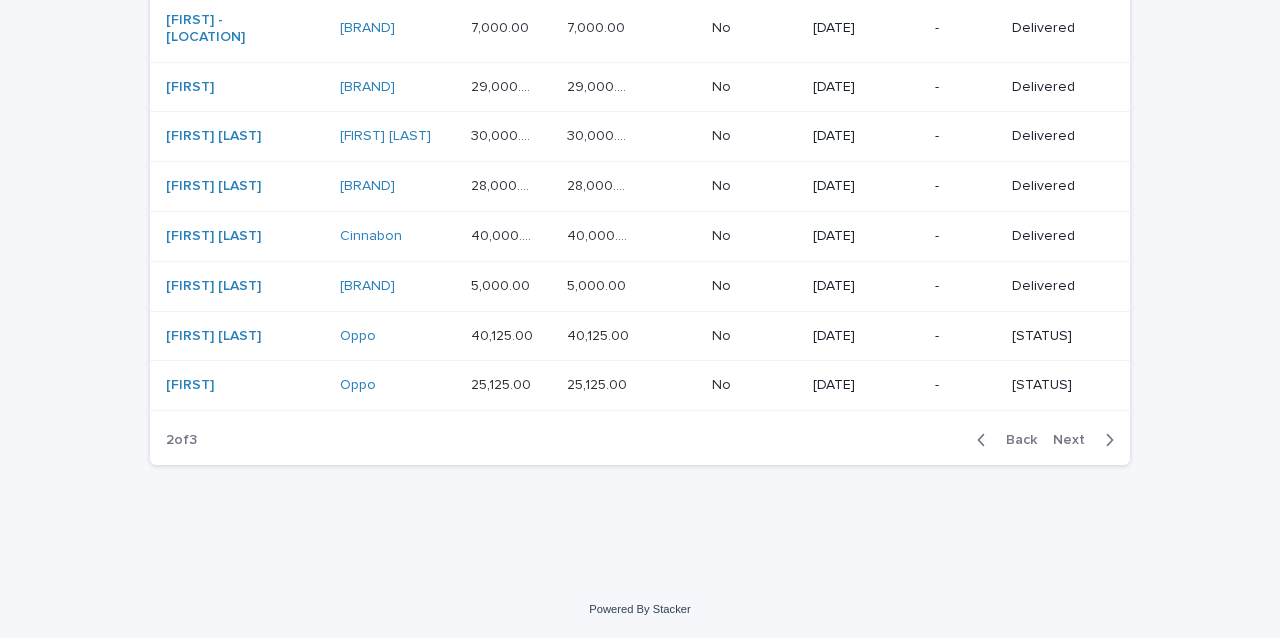 scroll, scrollTop: 1406, scrollLeft: 0, axis: vertical 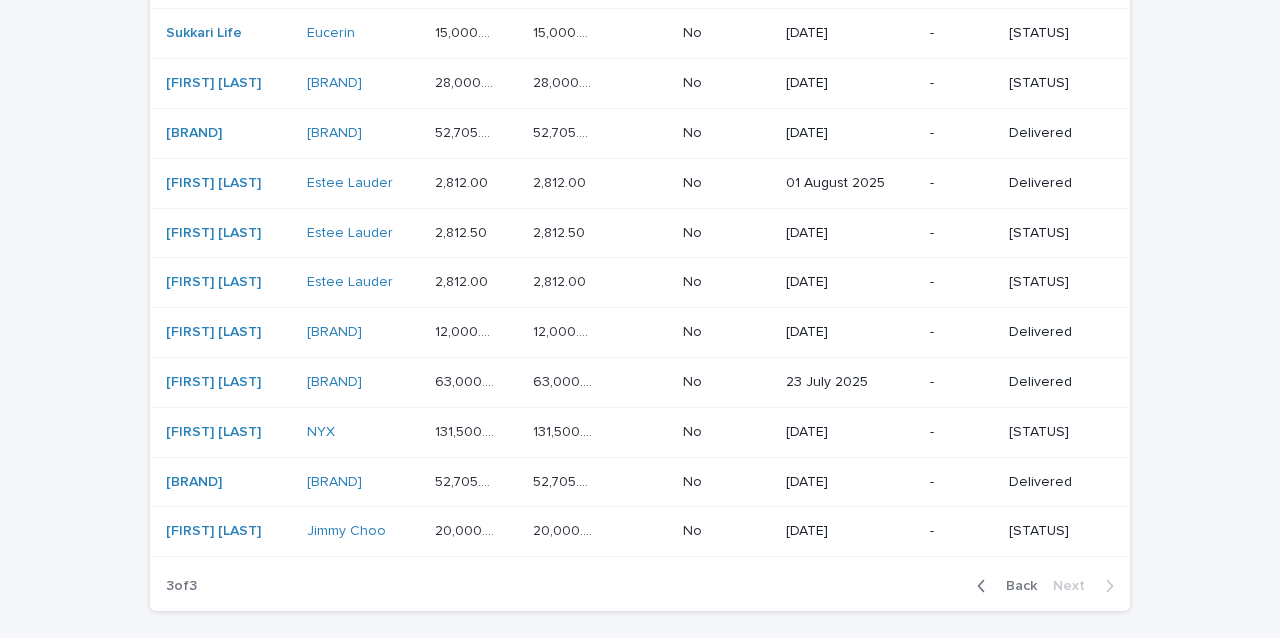 click on "[DATE]" at bounding box center [848, 432] 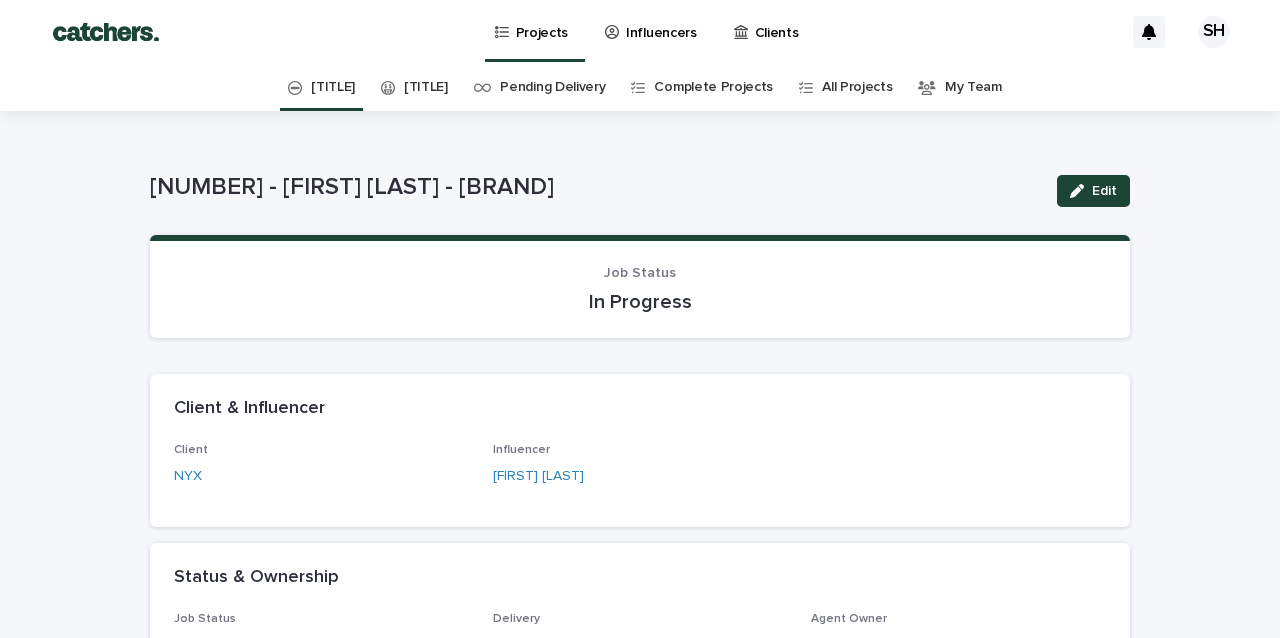 scroll, scrollTop: 0, scrollLeft: 0, axis: both 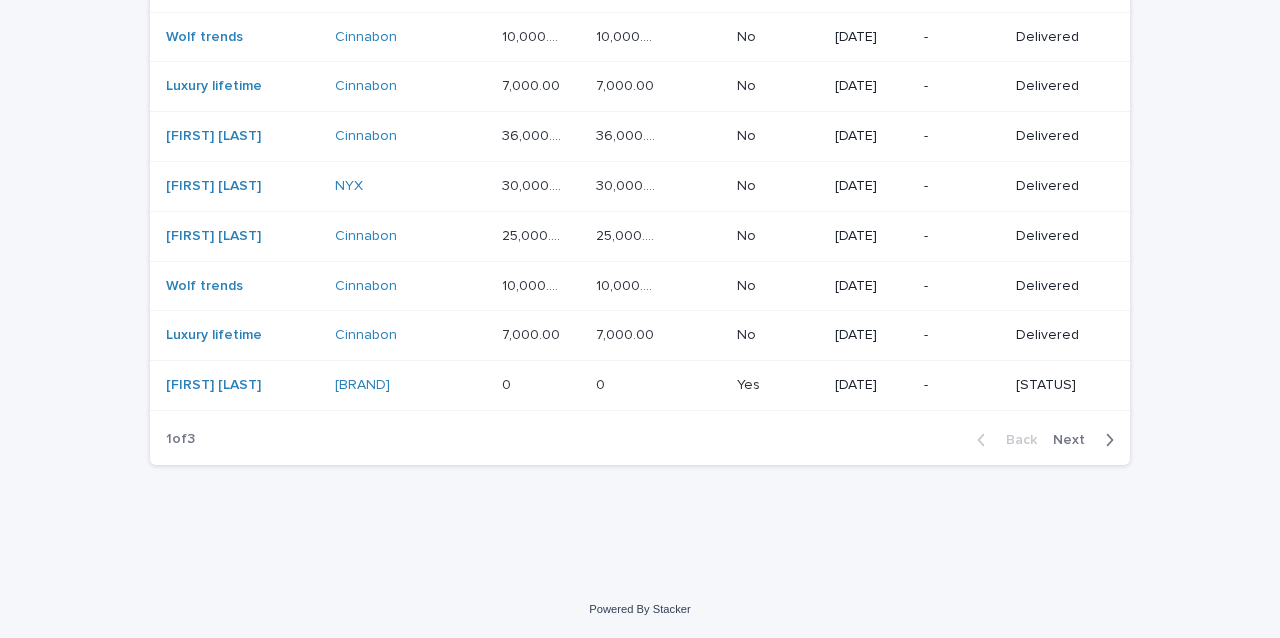 click on "Next" at bounding box center (1075, 440) 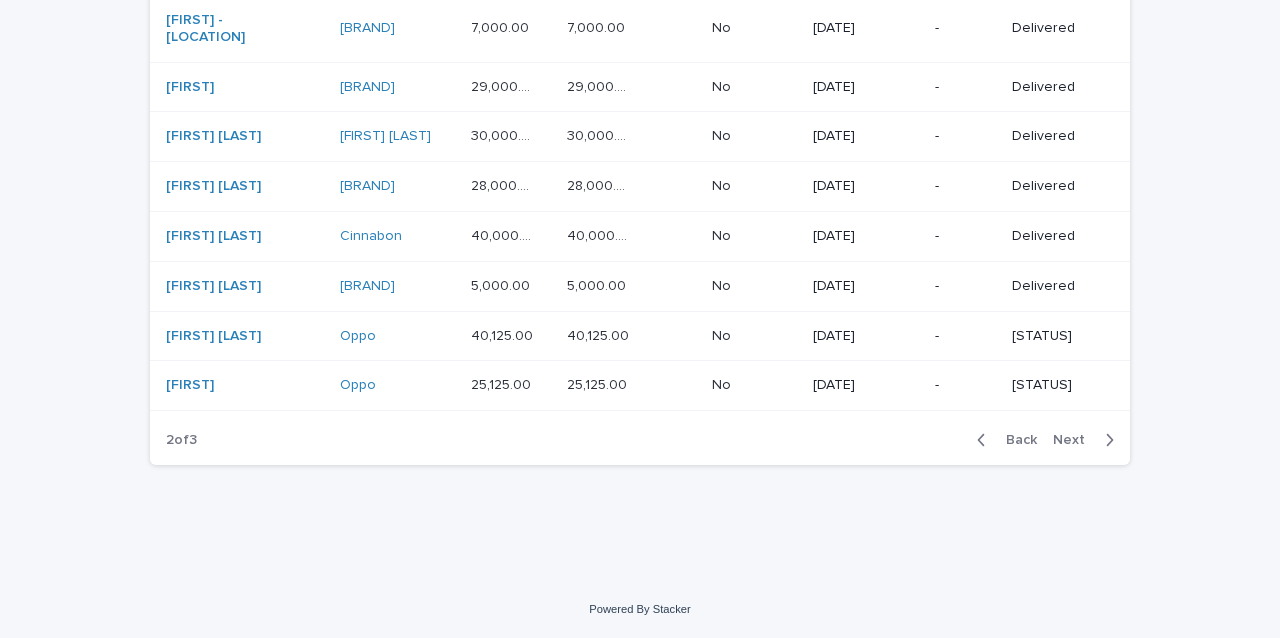 click on "Back Next" at bounding box center [1045, 440] 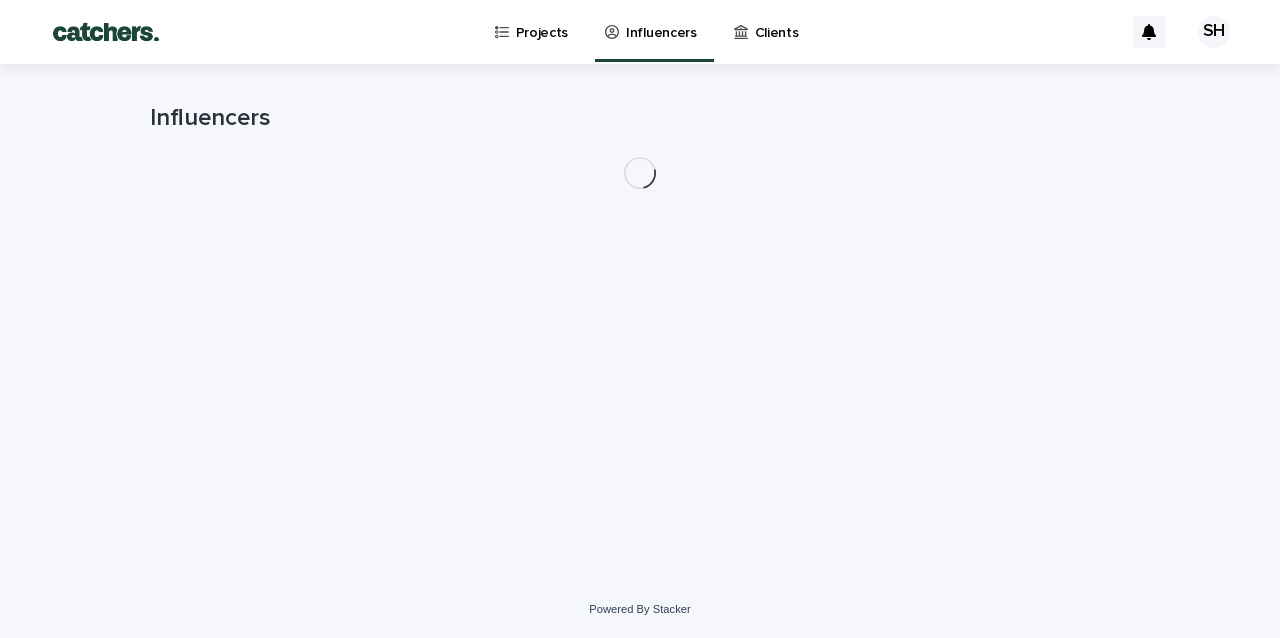 scroll, scrollTop: 0, scrollLeft: 0, axis: both 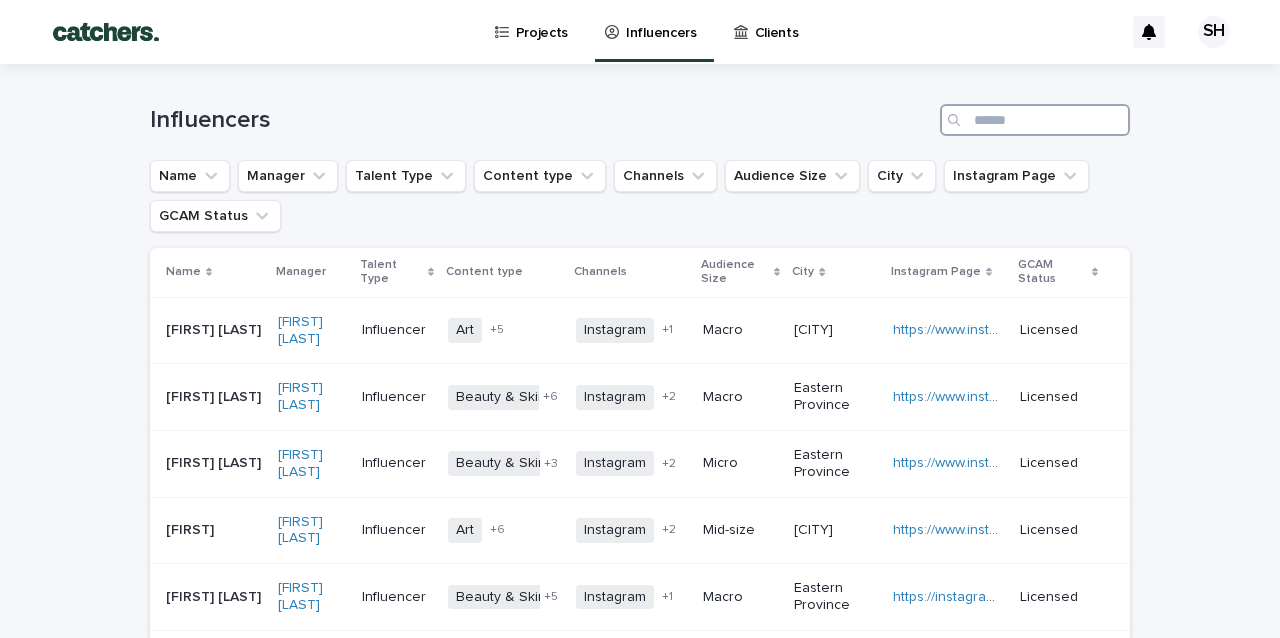 click at bounding box center (1035, 120) 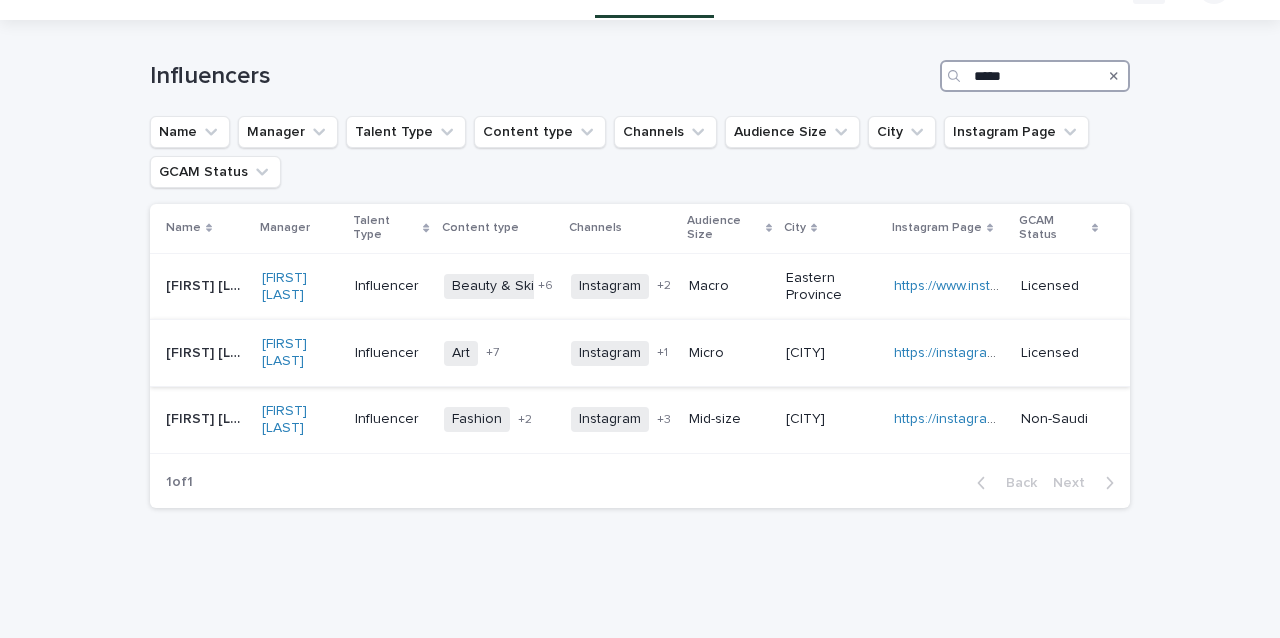 scroll, scrollTop: 45, scrollLeft: 0, axis: vertical 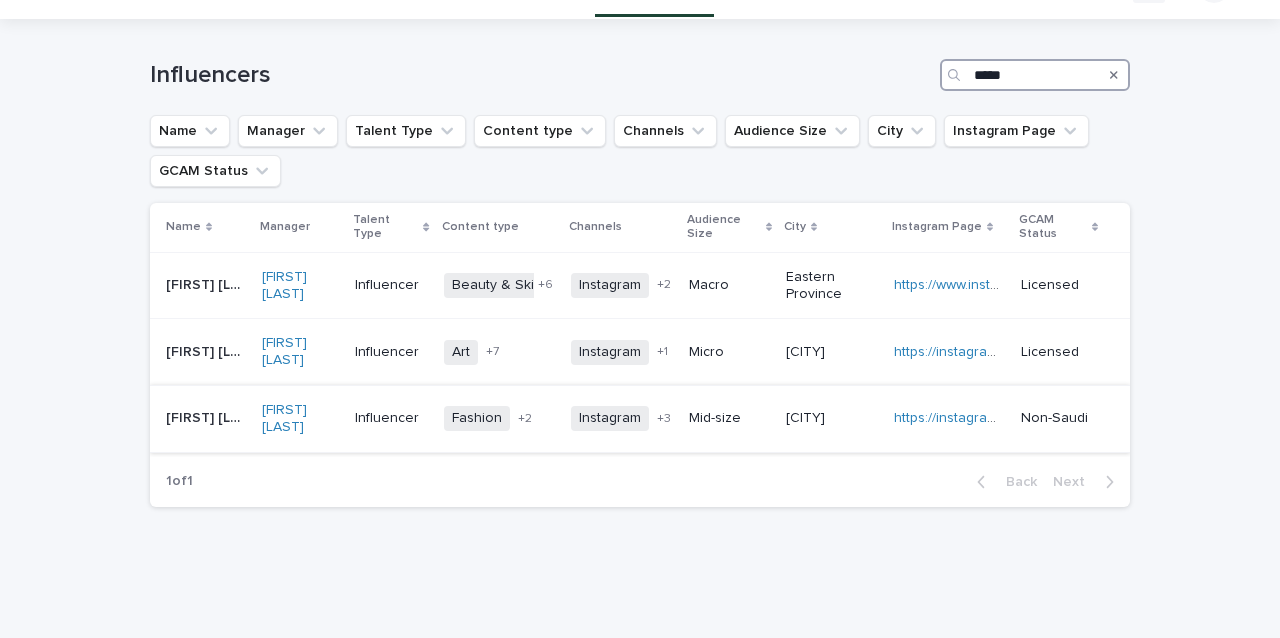 type on "*****" 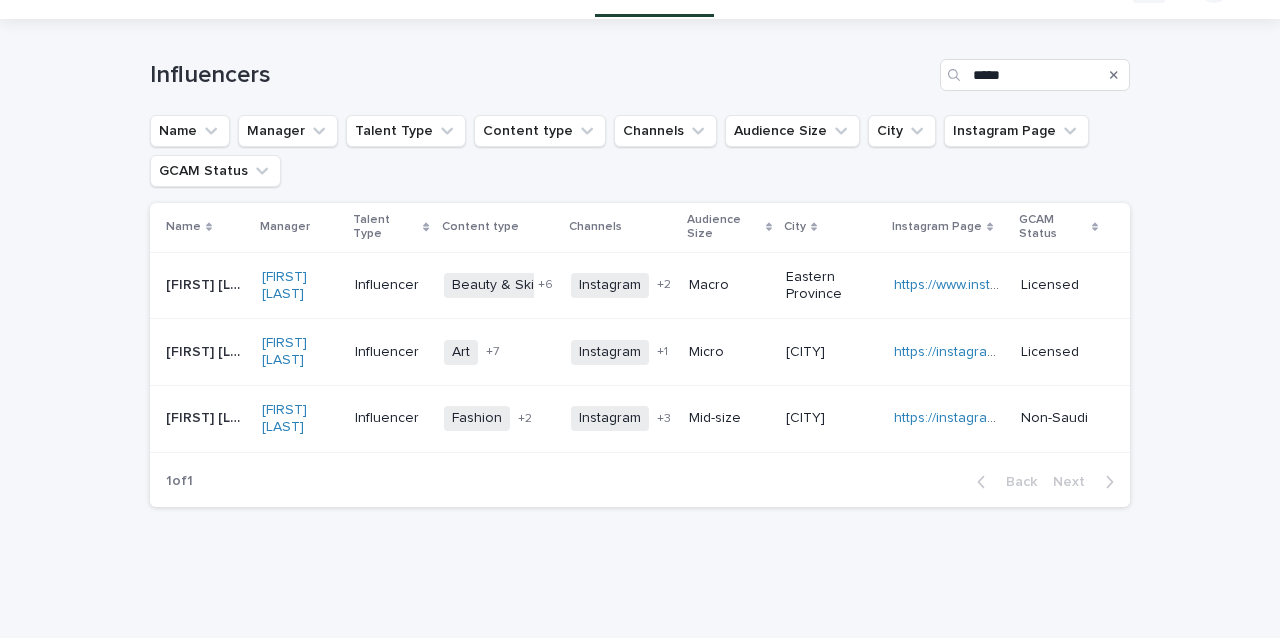 click on "Dubai" at bounding box center [832, 418] 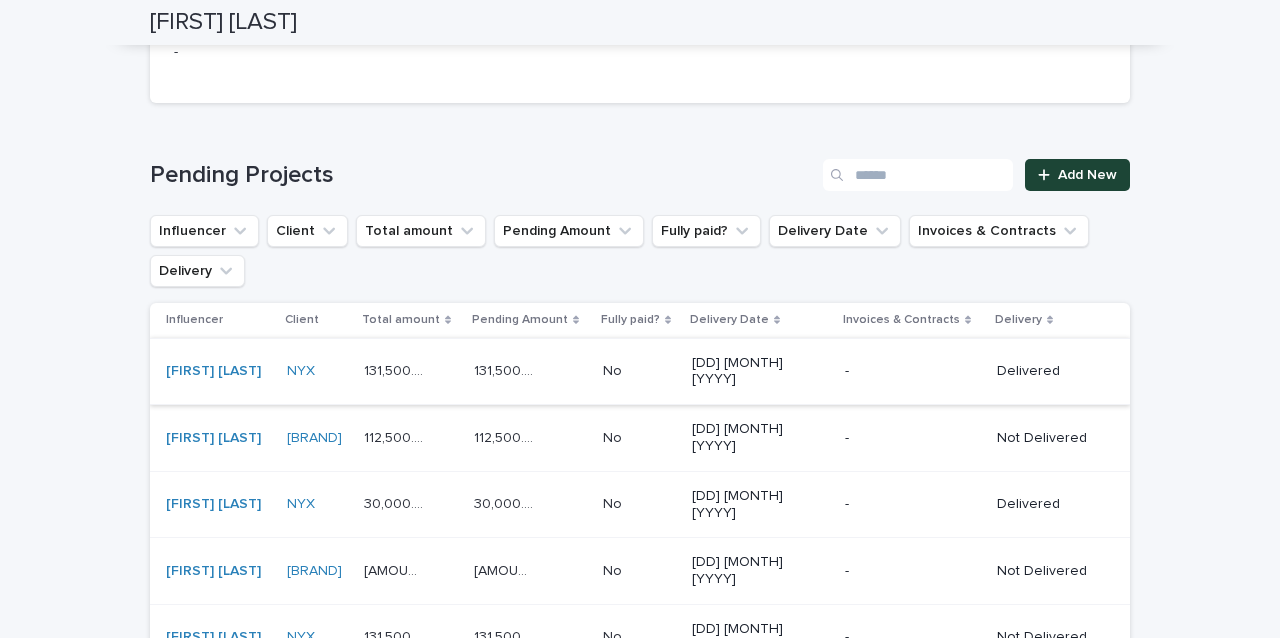 scroll, scrollTop: 1428, scrollLeft: 0, axis: vertical 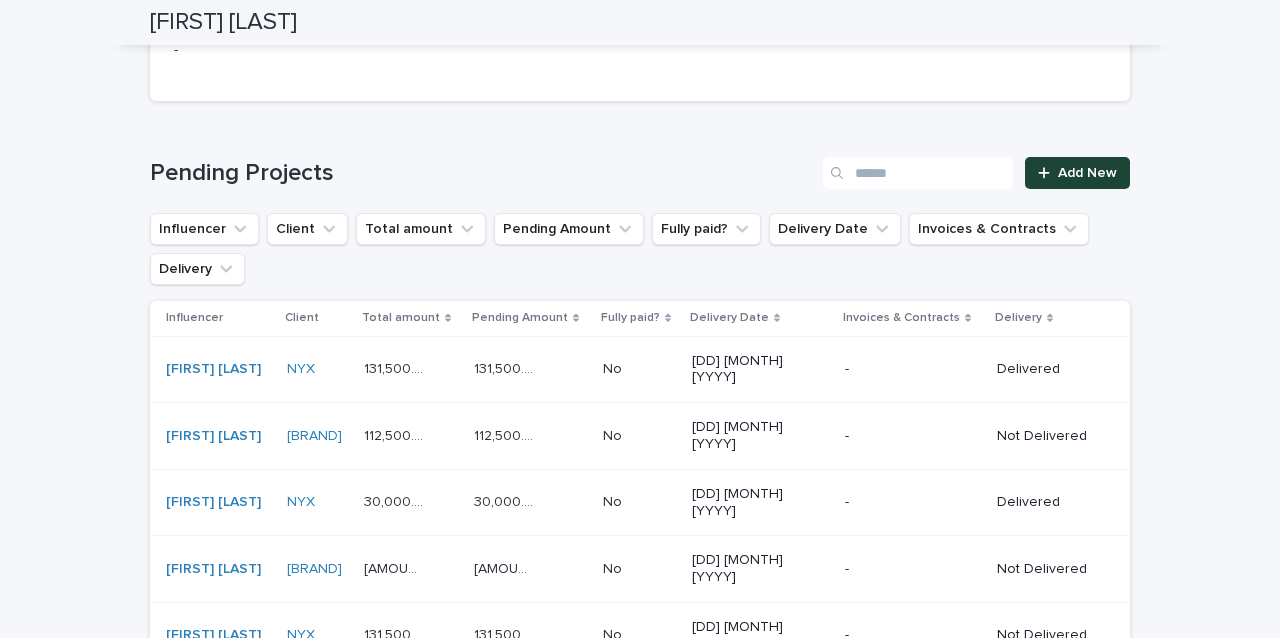 click on "-" at bounding box center (913, 569) 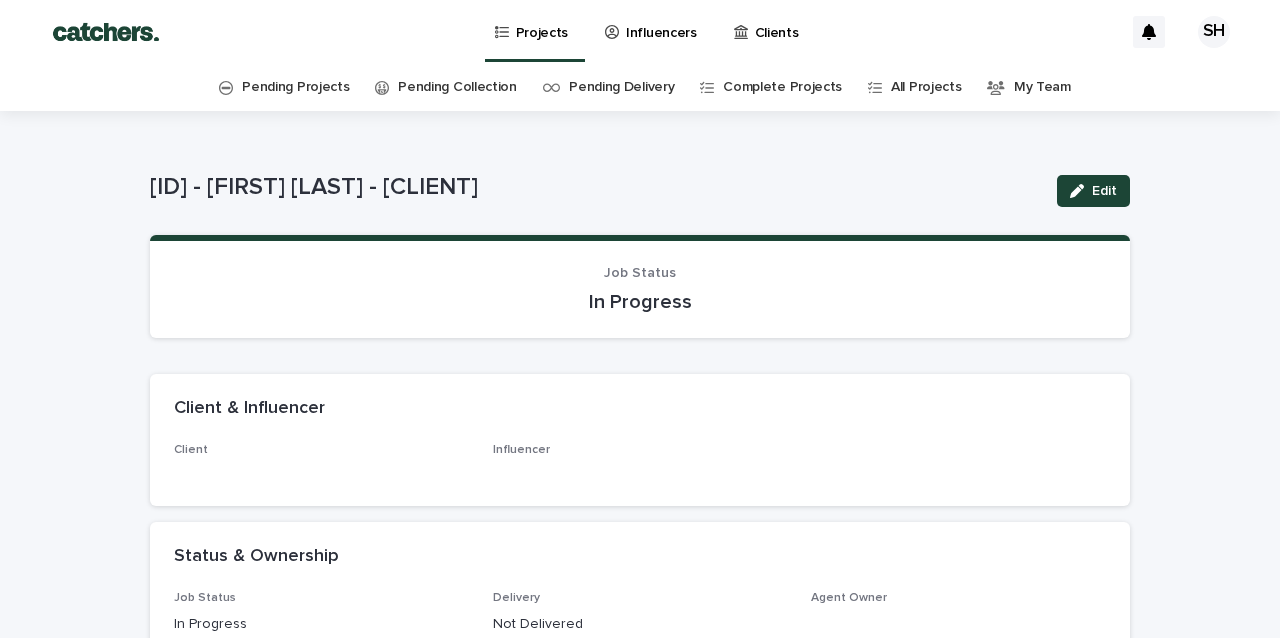 scroll, scrollTop: 92, scrollLeft: 0, axis: vertical 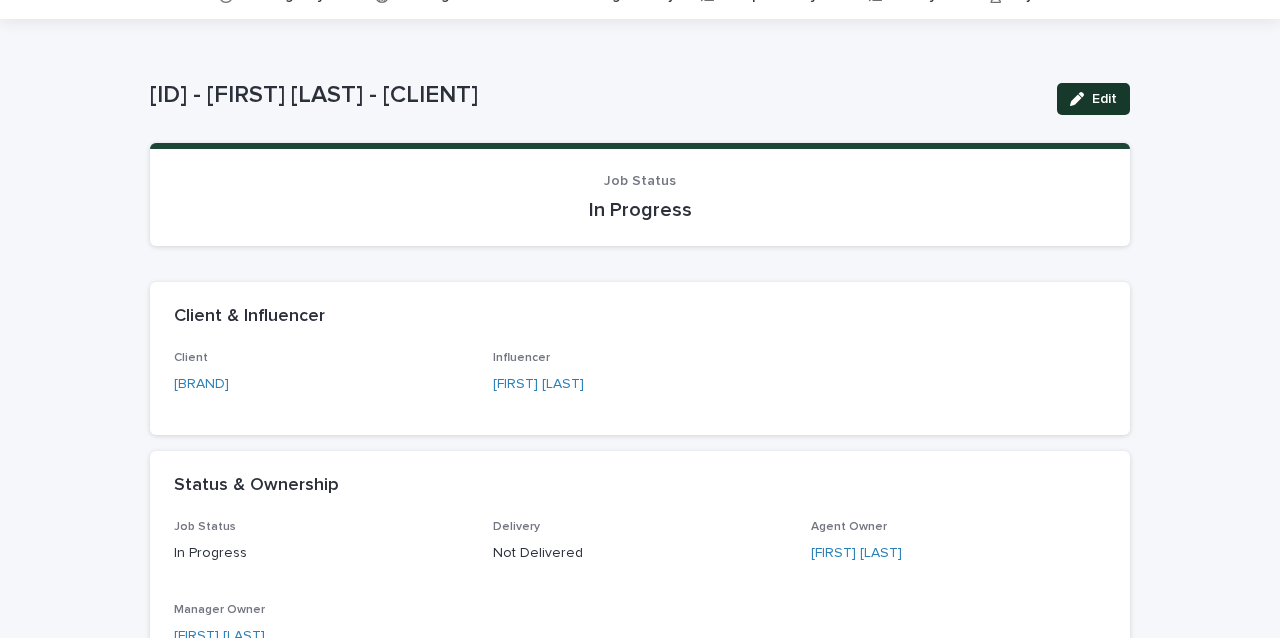 click on "Edit" at bounding box center [1104, 99] 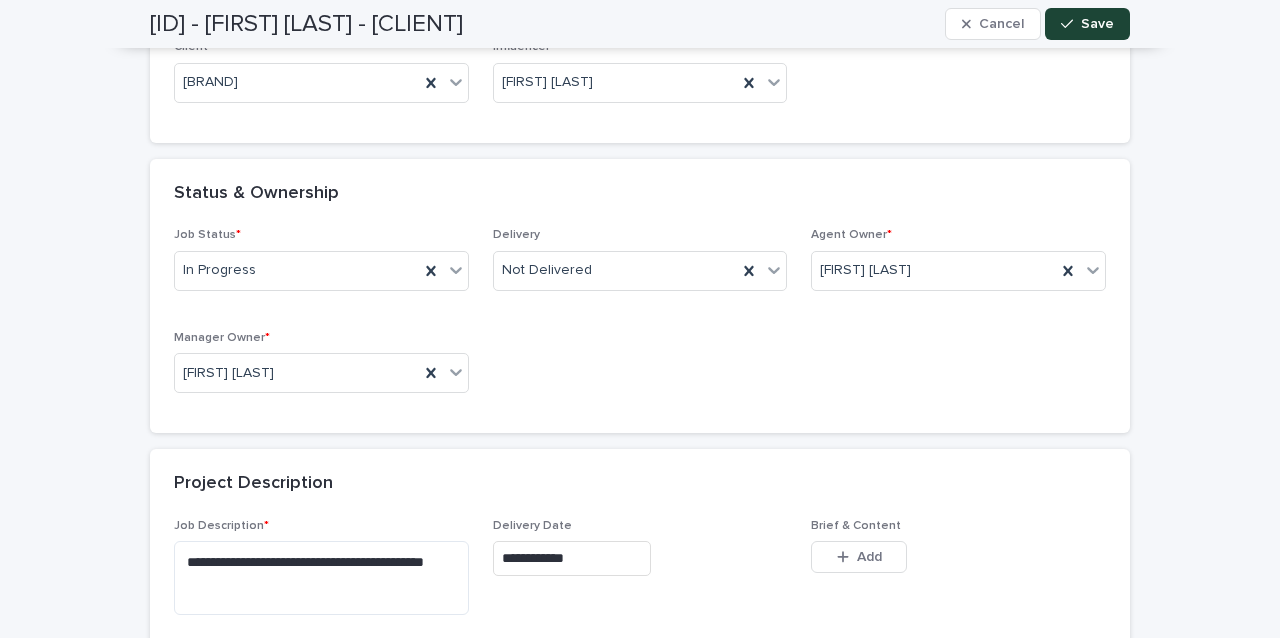 scroll, scrollTop: 405, scrollLeft: 0, axis: vertical 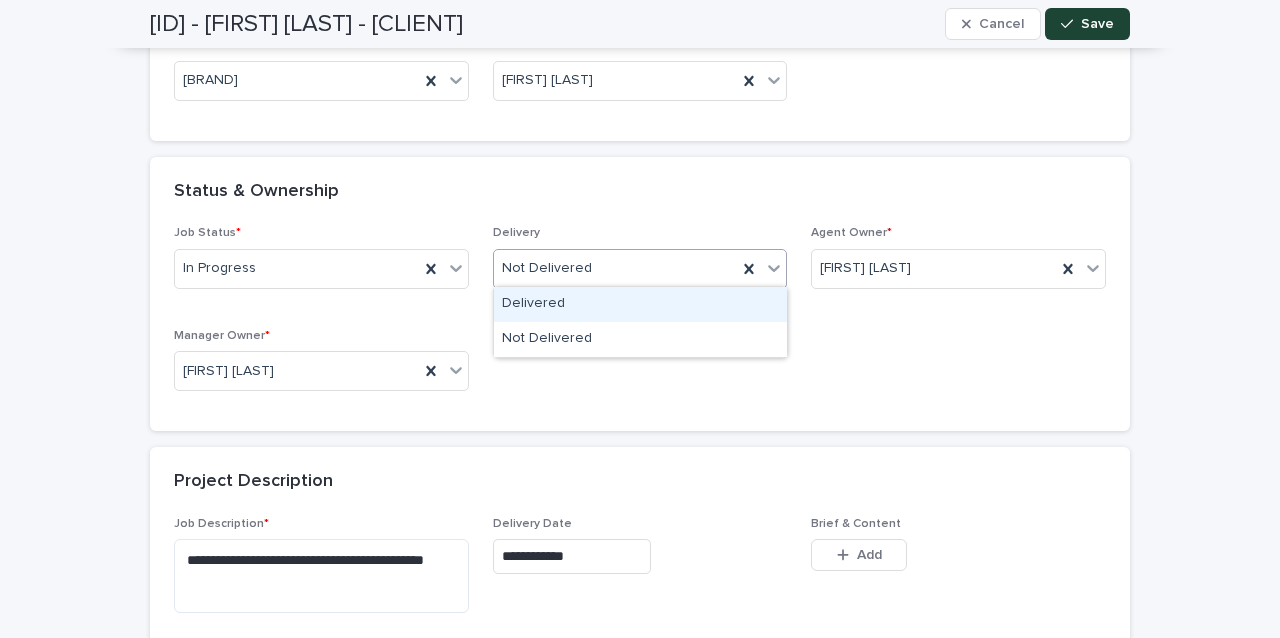 click on "[STATUS]" at bounding box center [616, 268] 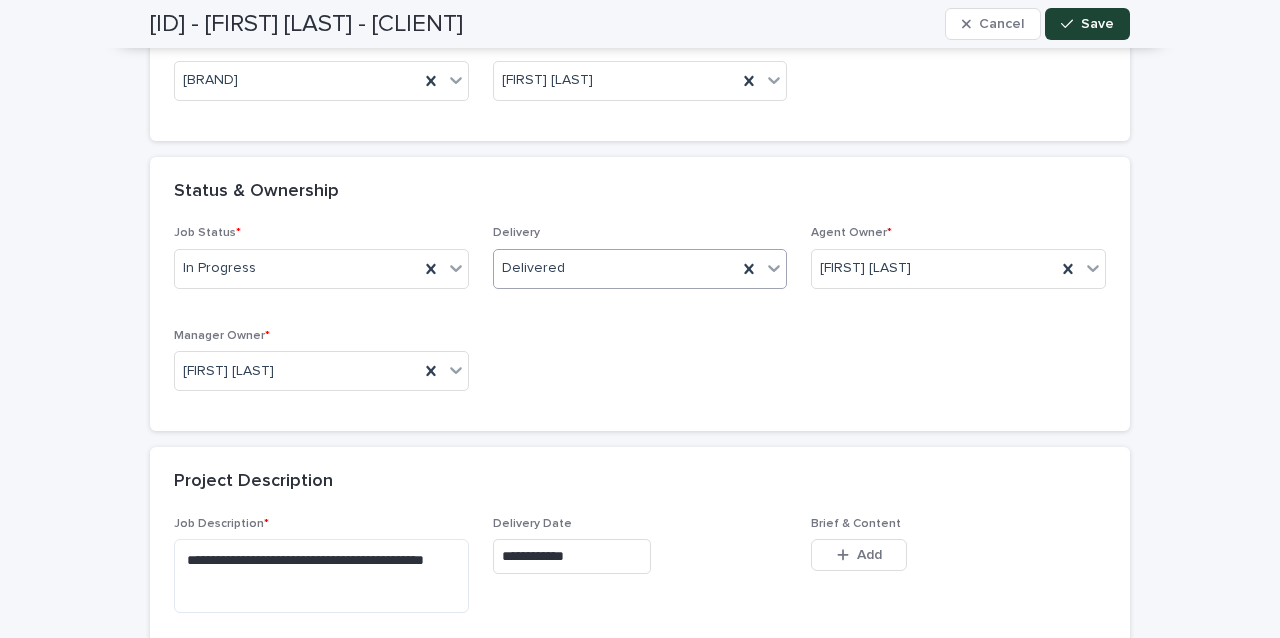 click on "Job Status * In Progress Delivery   option Delivered, selected.     0 results available. Select is focused ,type to refine list, press Down to open the menu,  Delivered Agent Owner * Salha Hassan Manager Owner * Nora Almutairi" at bounding box center (640, 316) 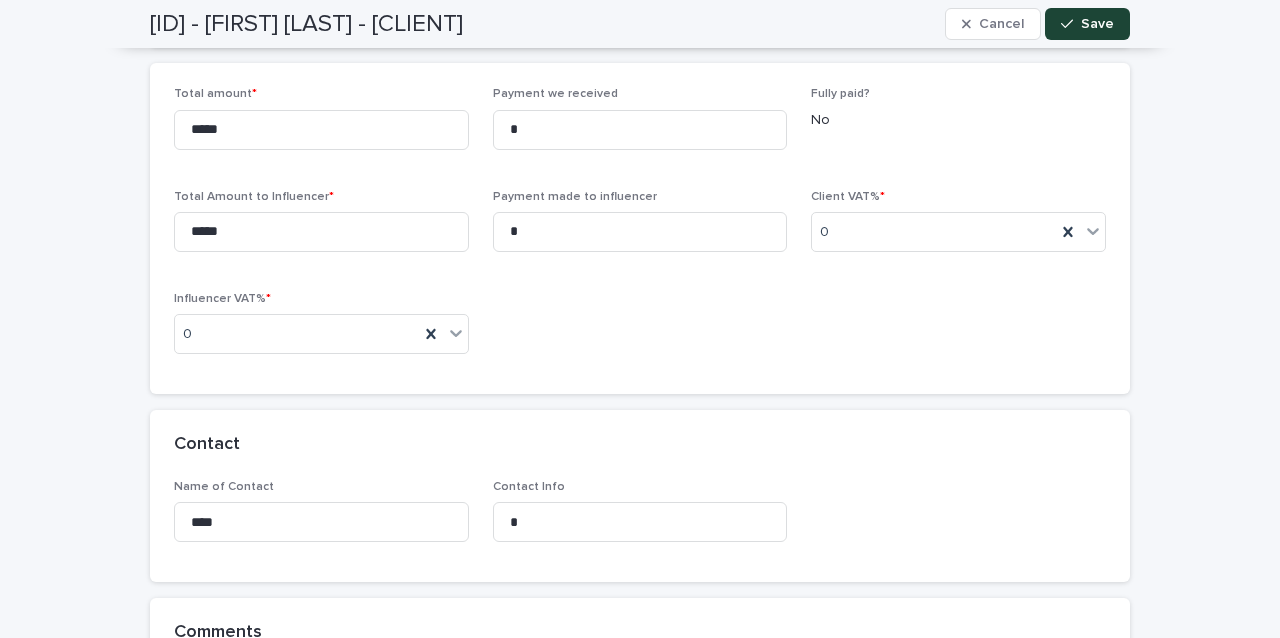 scroll, scrollTop: 1202, scrollLeft: 0, axis: vertical 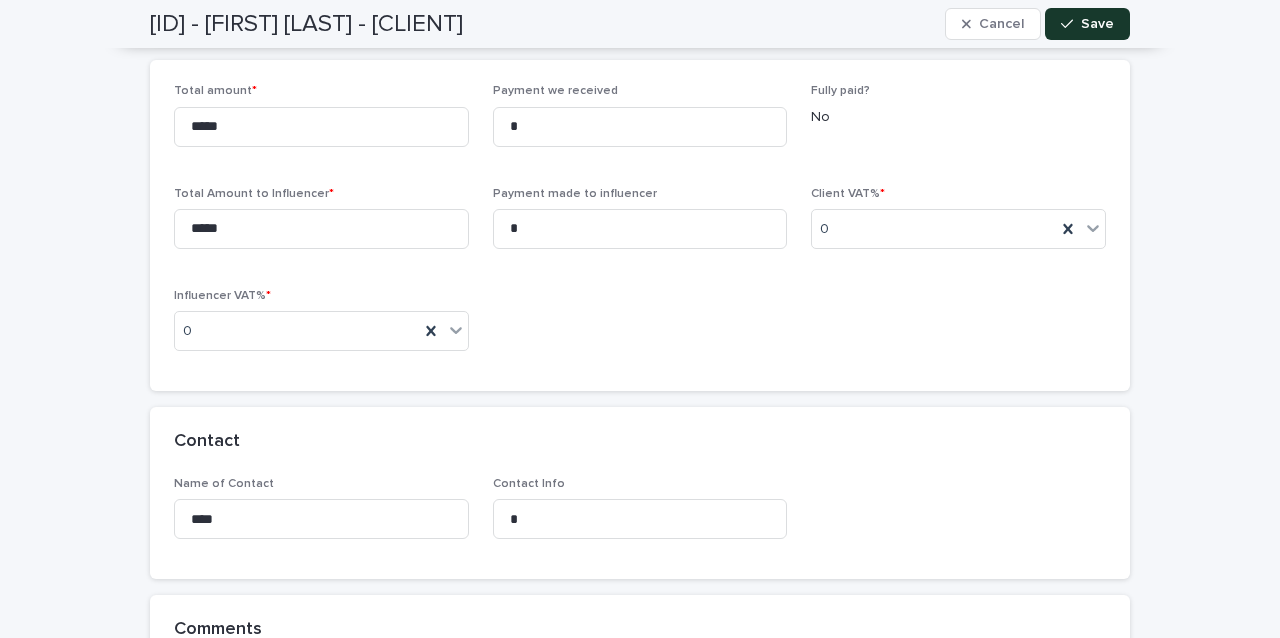 click on "Save" at bounding box center [1097, 24] 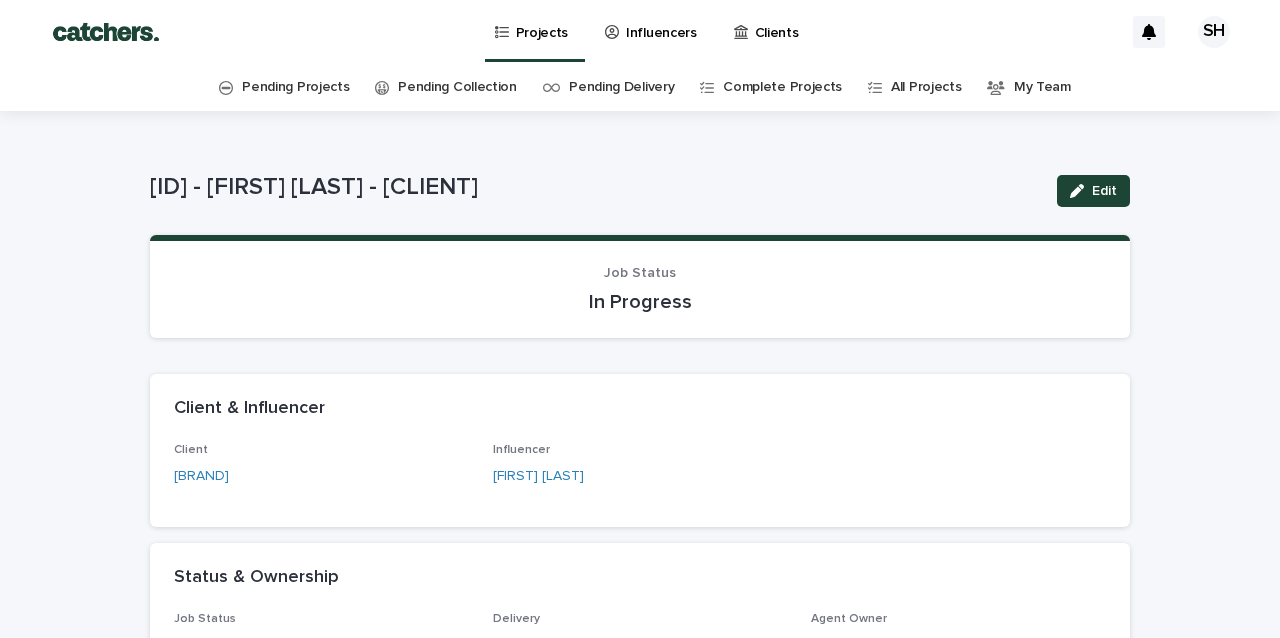 scroll, scrollTop: 0, scrollLeft: 0, axis: both 